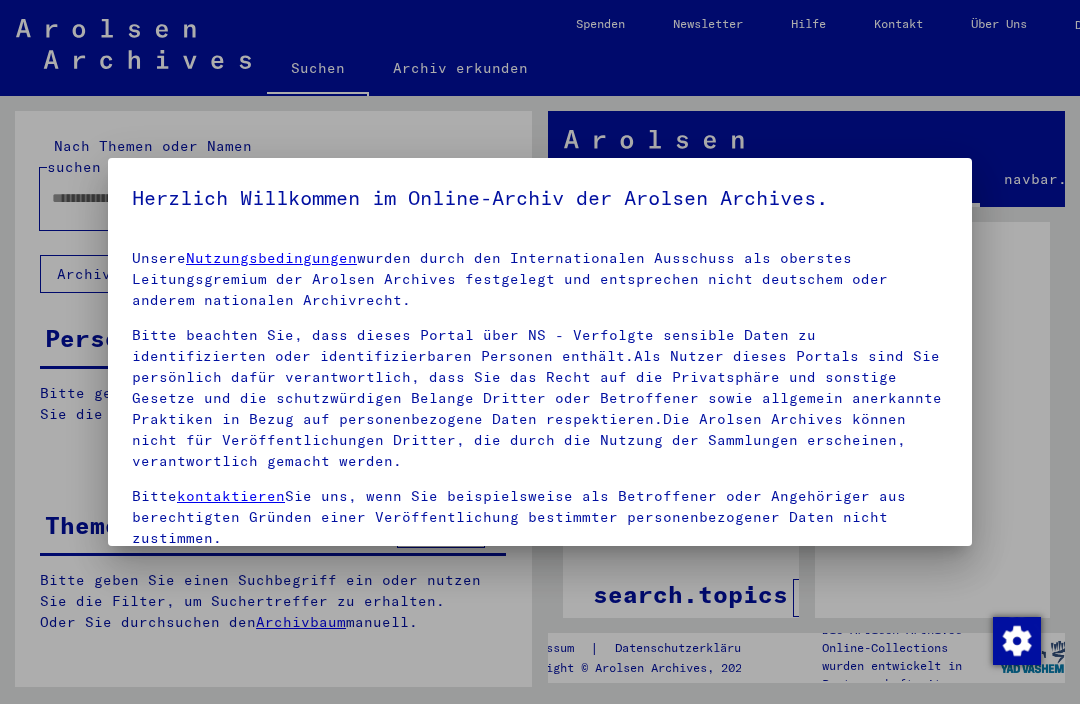 scroll, scrollTop: -59, scrollLeft: 0, axis: vertical 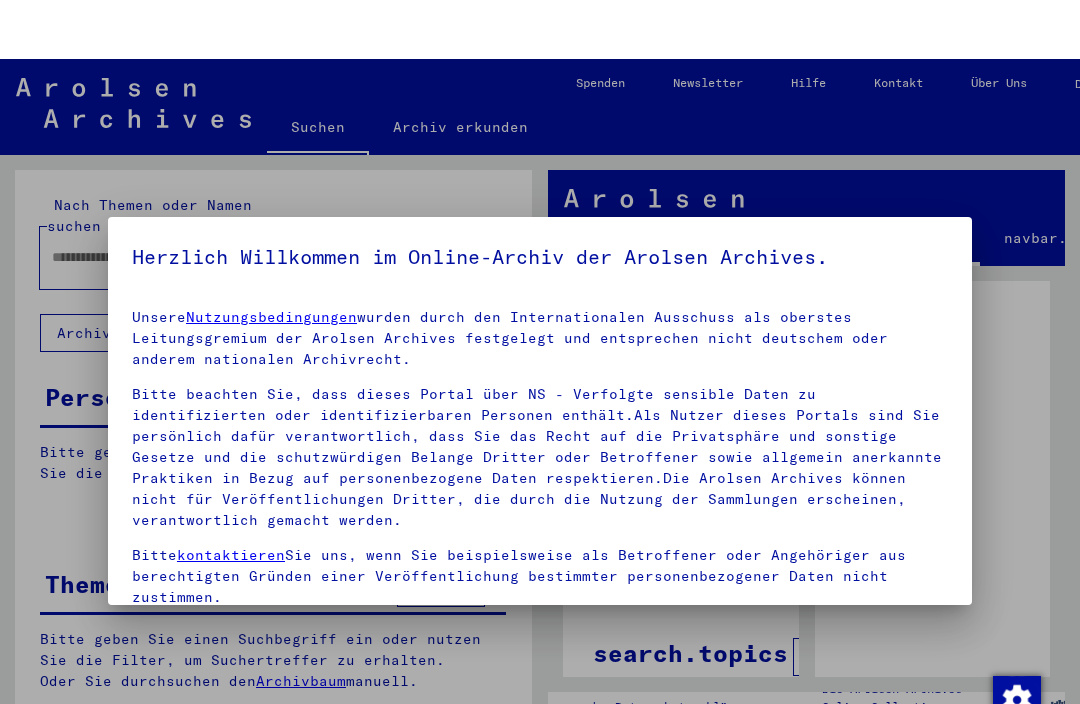 click at bounding box center (540, 352) 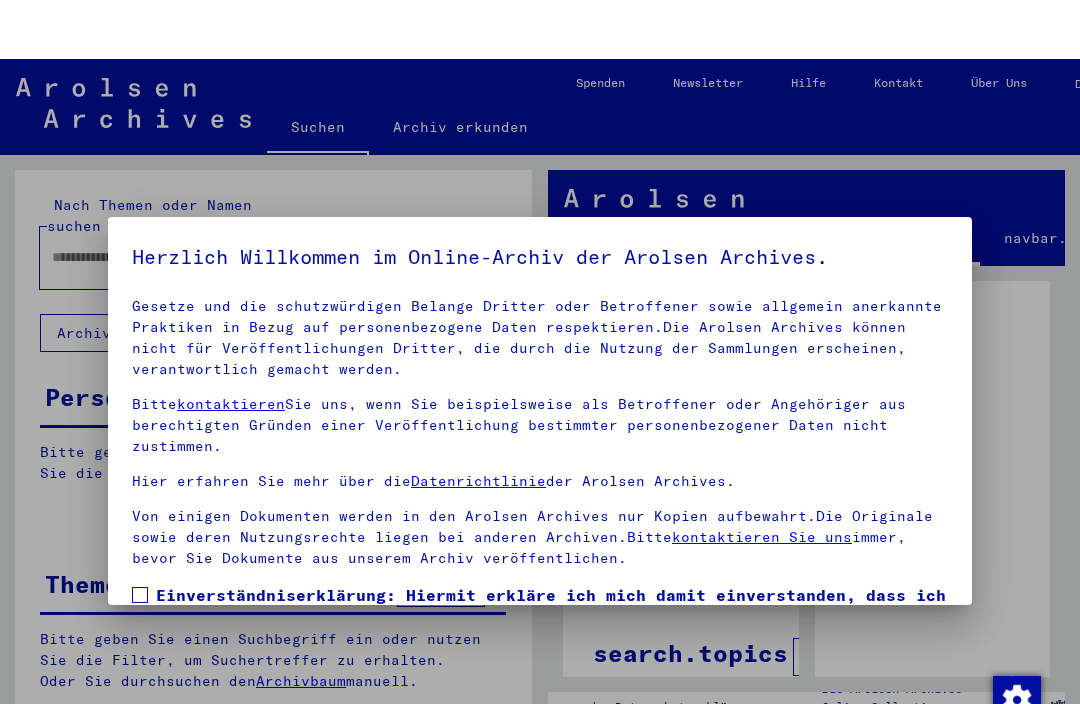 scroll, scrollTop: 151, scrollLeft: 0, axis: vertical 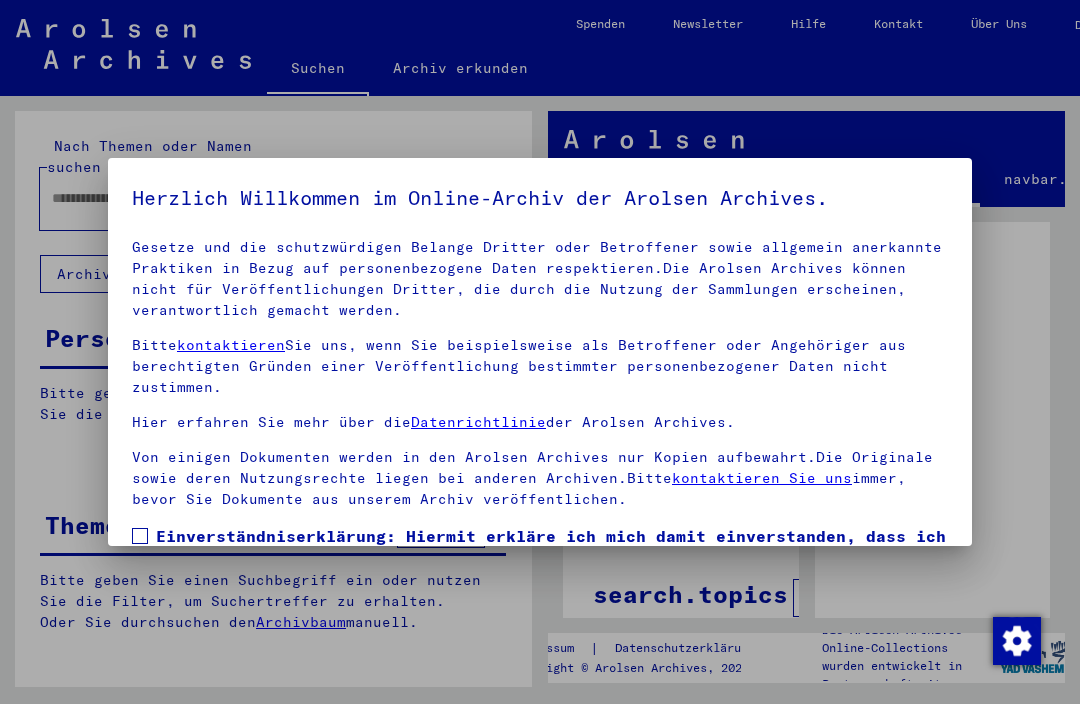 click at bounding box center [540, 352] 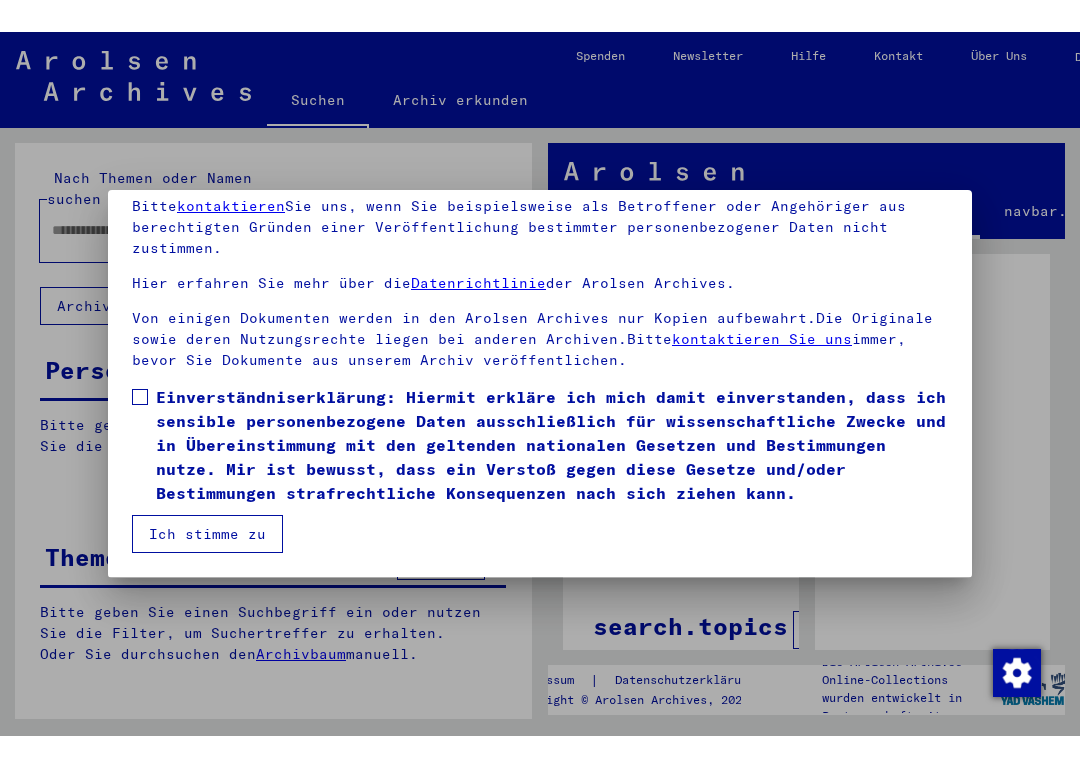 scroll, scrollTop: 171, scrollLeft: 0, axis: vertical 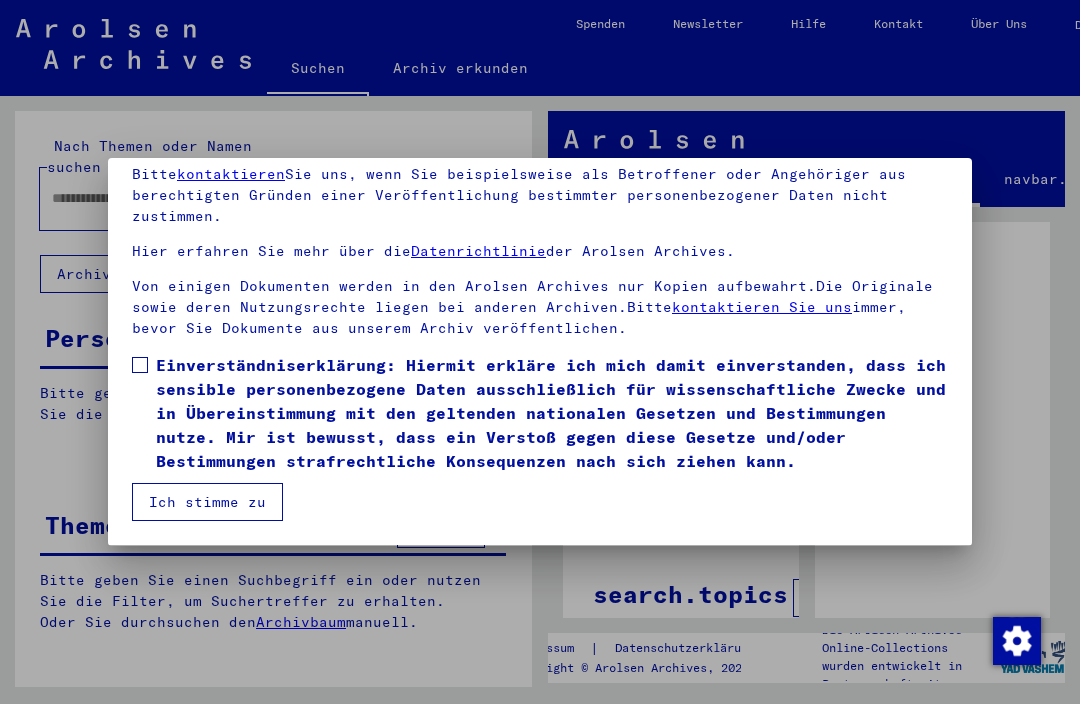 click on "Ich stimme zu" at bounding box center (207, 502) 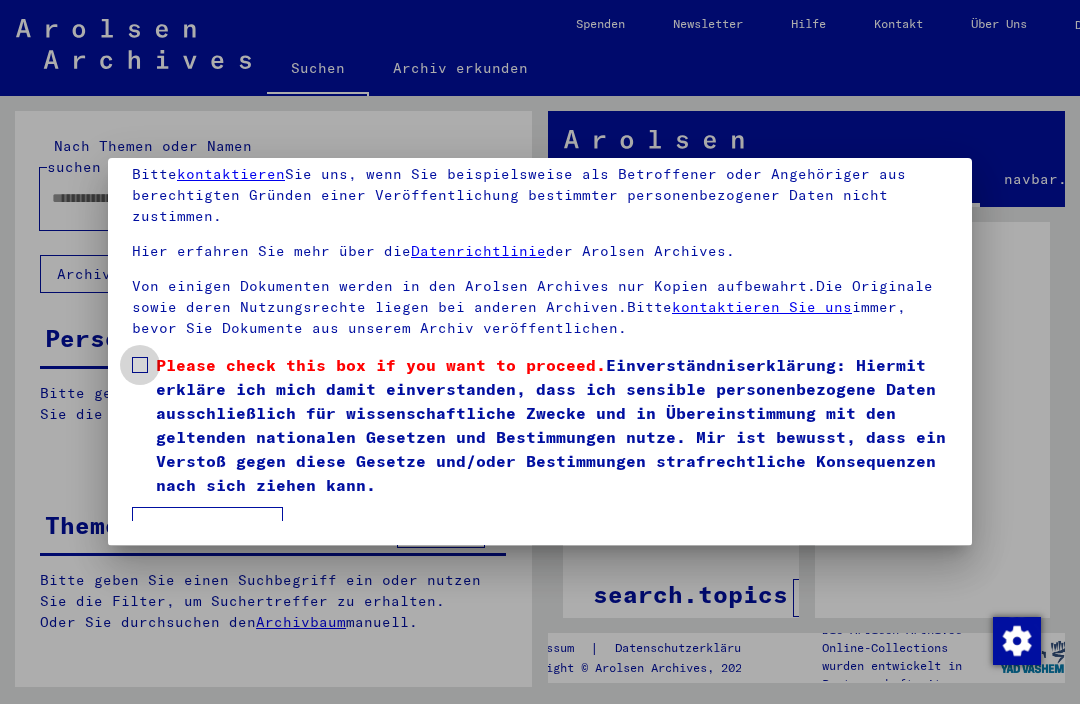 click at bounding box center [140, 365] 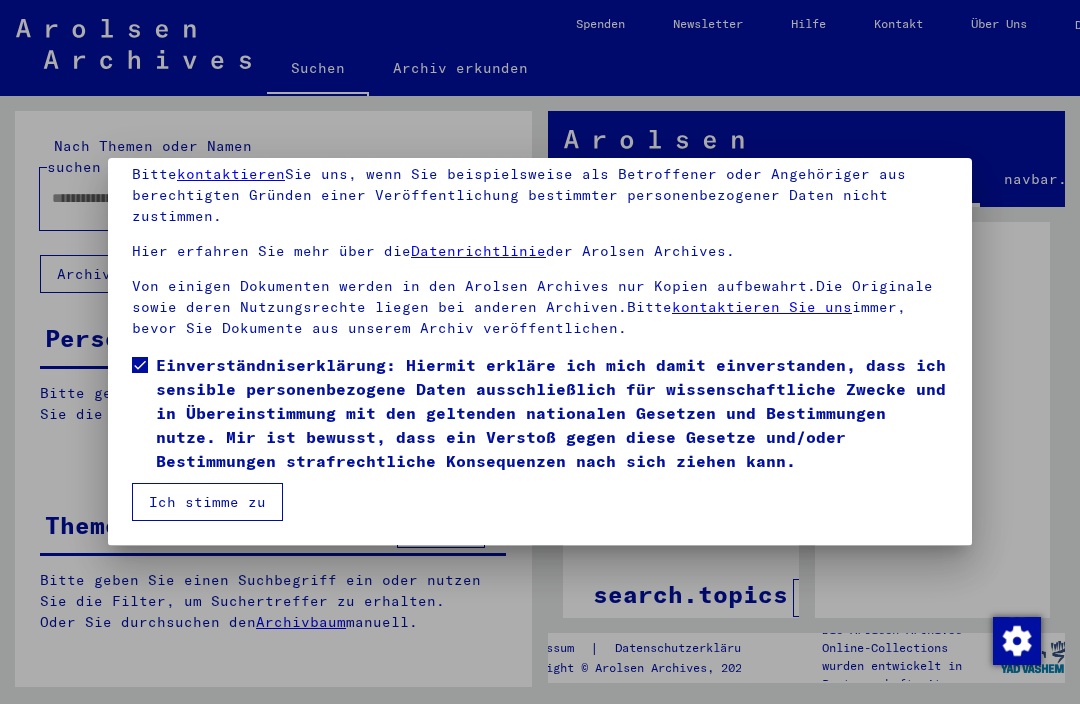 click on "Ich stimme zu" at bounding box center (207, 502) 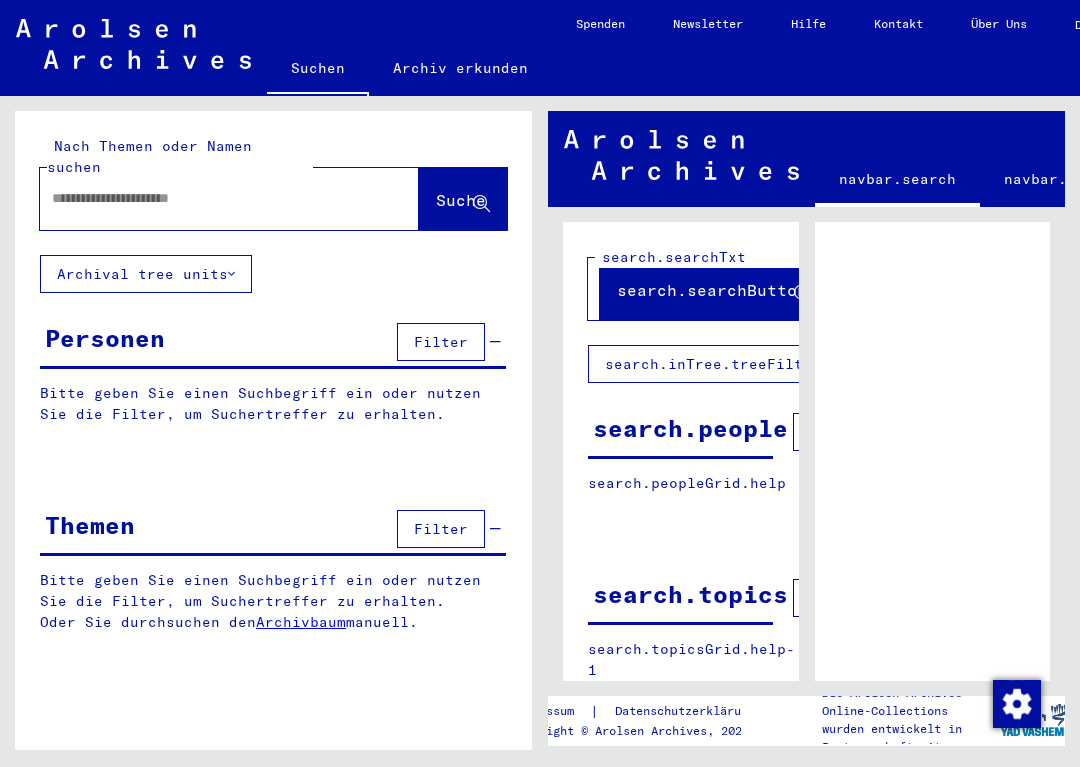 click at bounding box center [211, 198] 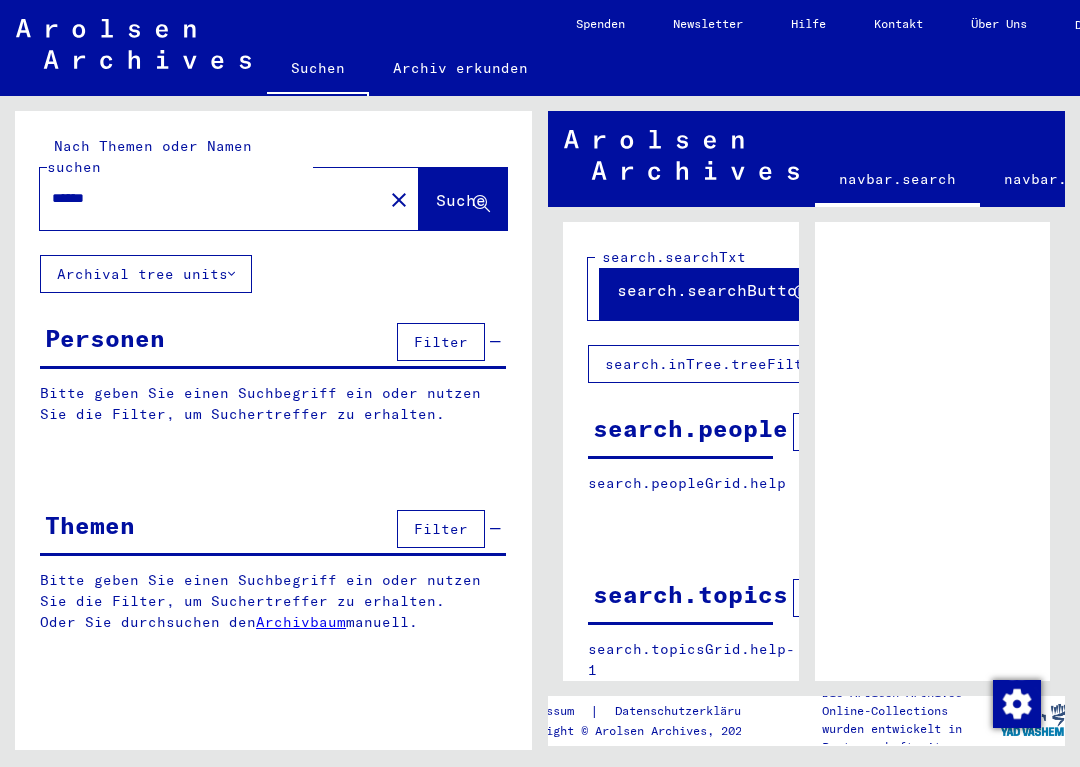 type on "******" 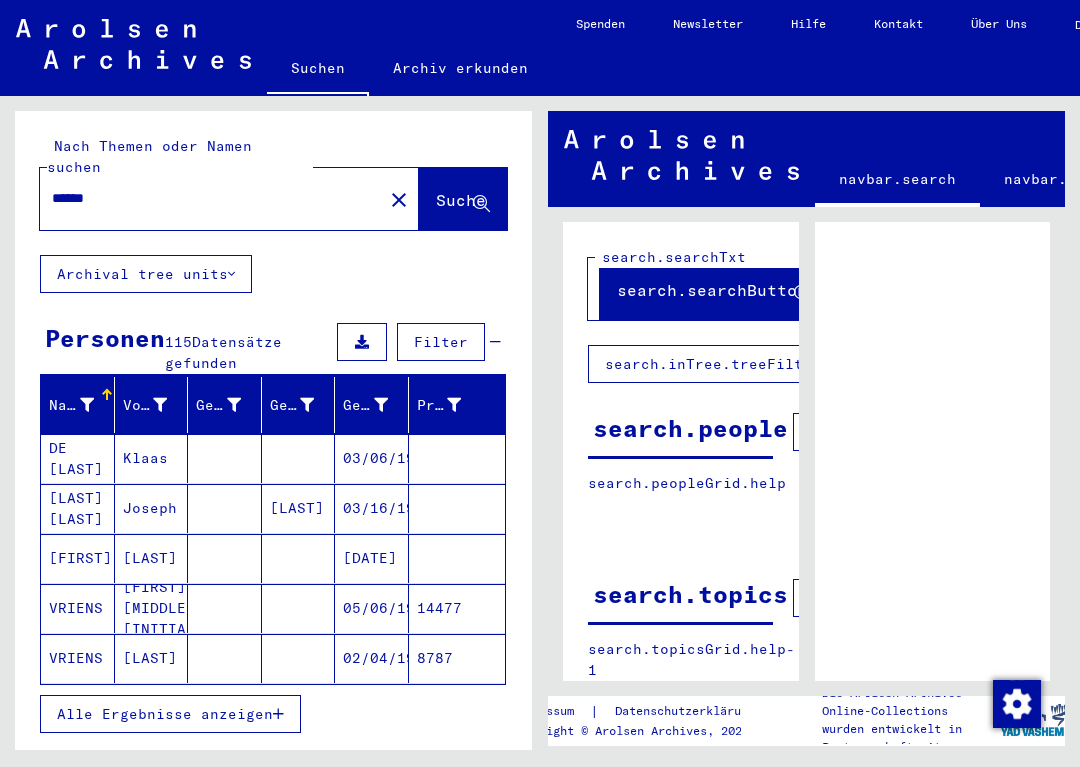 click on "Suche" 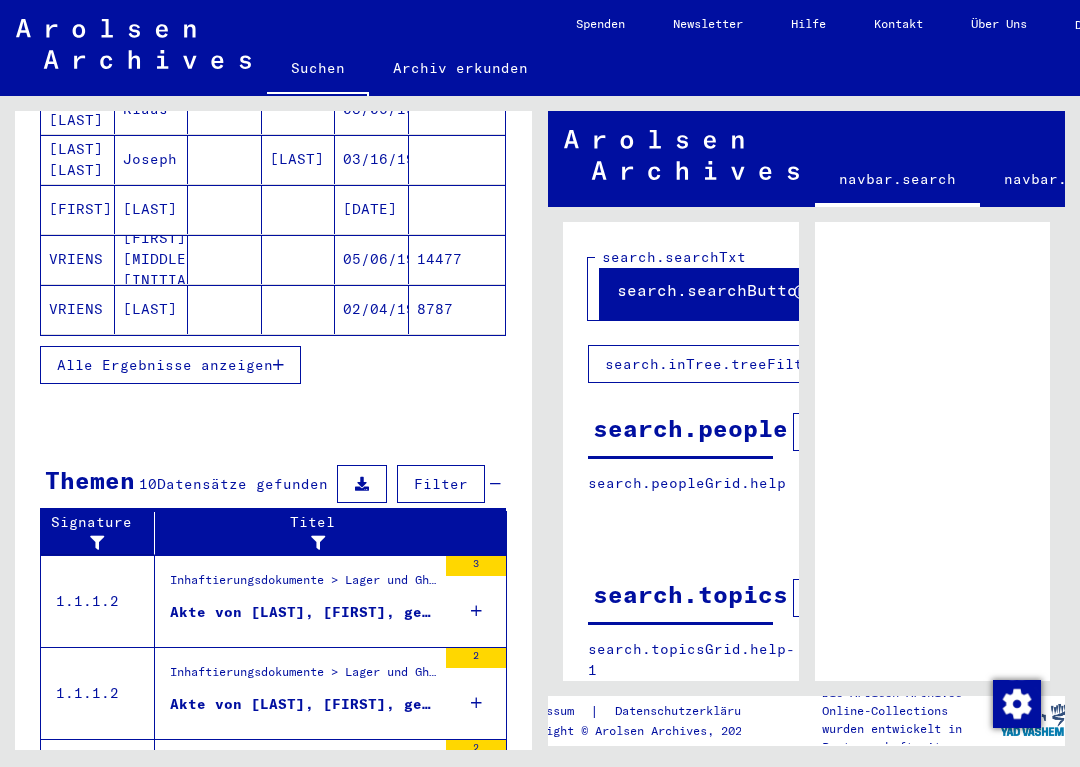 scroll, scrollTop: 350, scrollLeft: 0, axis: vertical 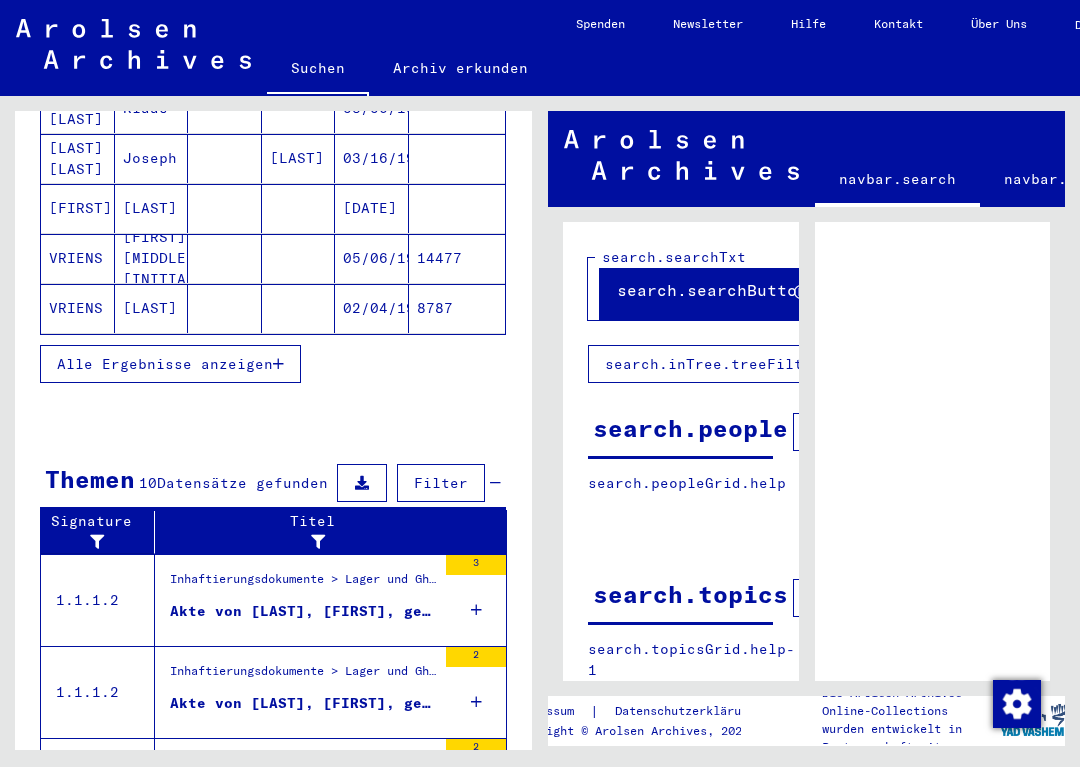 click on "Alle Ergebnisse anzeigen" at bounding box center [165, 364] 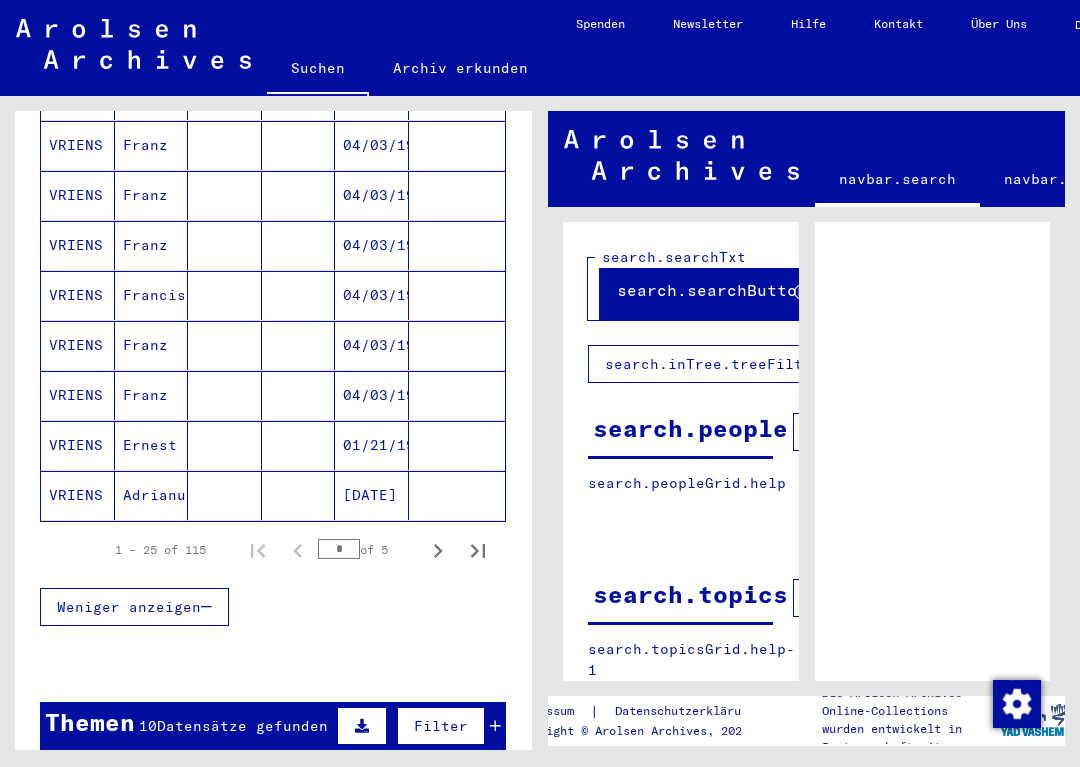 scroll, scrollTop: 1164, scrollLeft: 0, axis: vertical 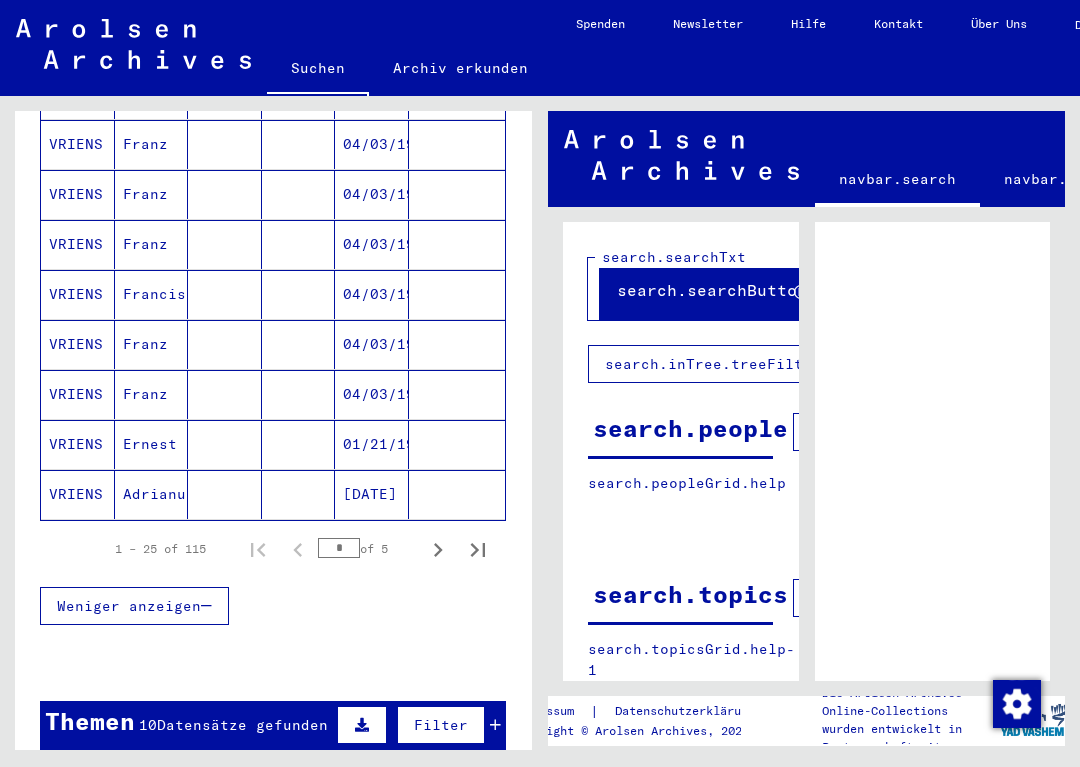 click 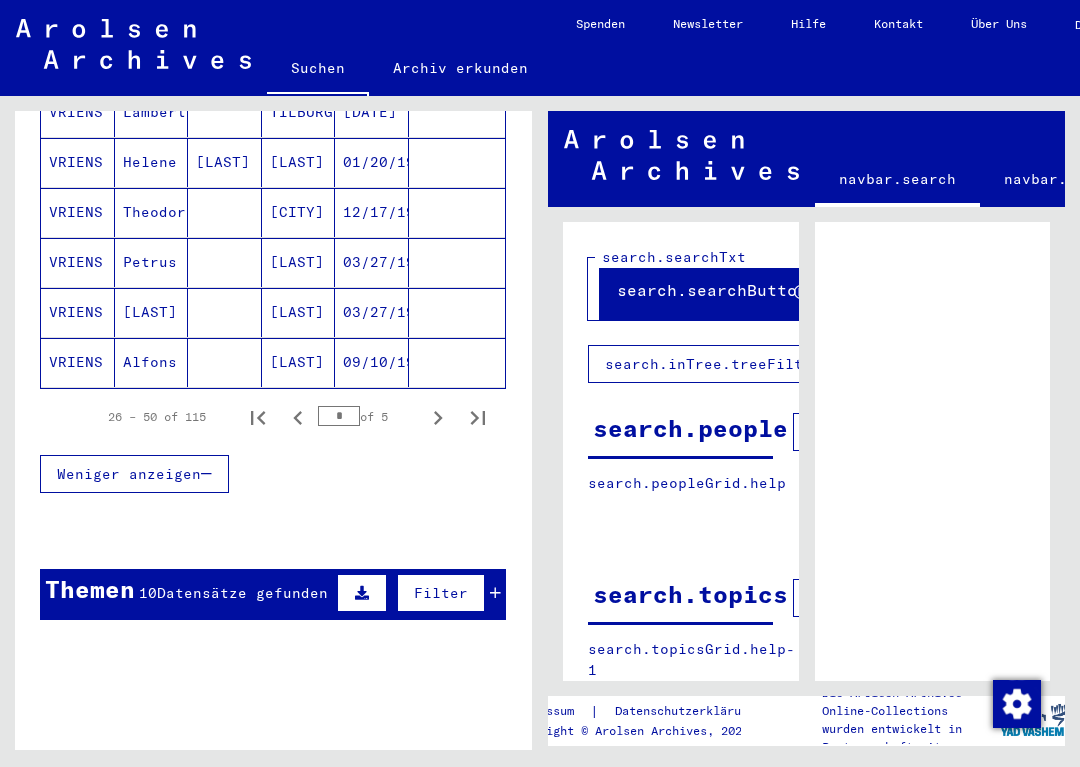 scroll, scrollTop: 1298, scrollLeft: 0, axis: vertical 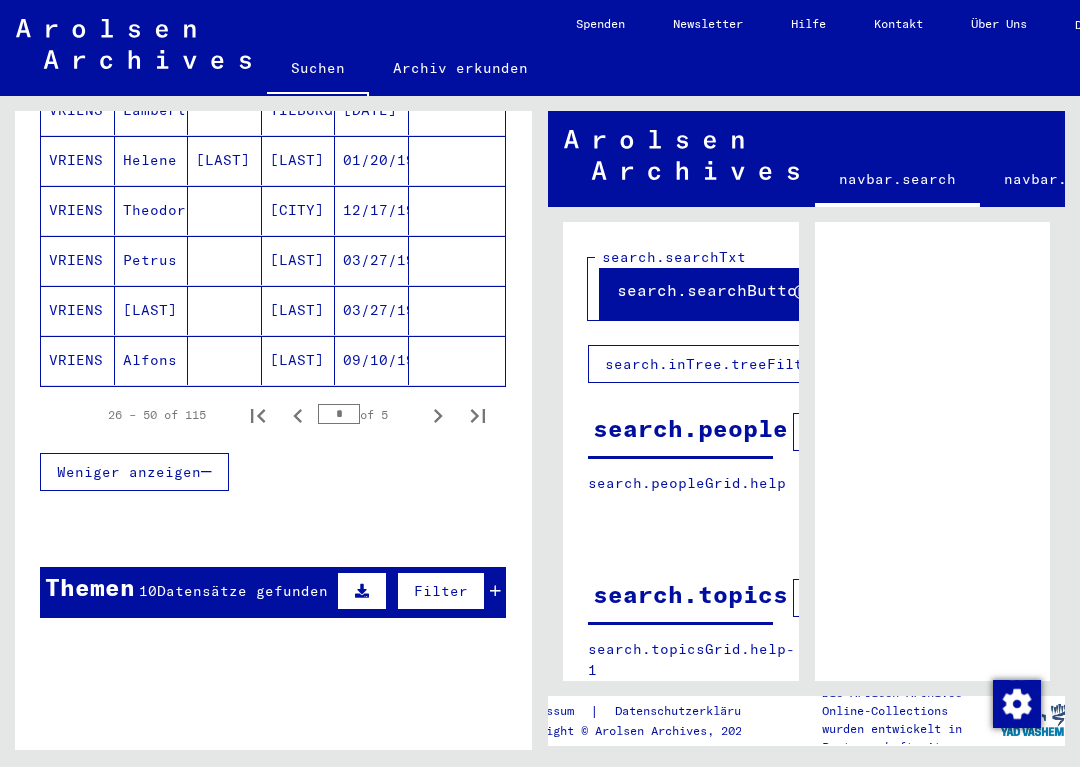 click 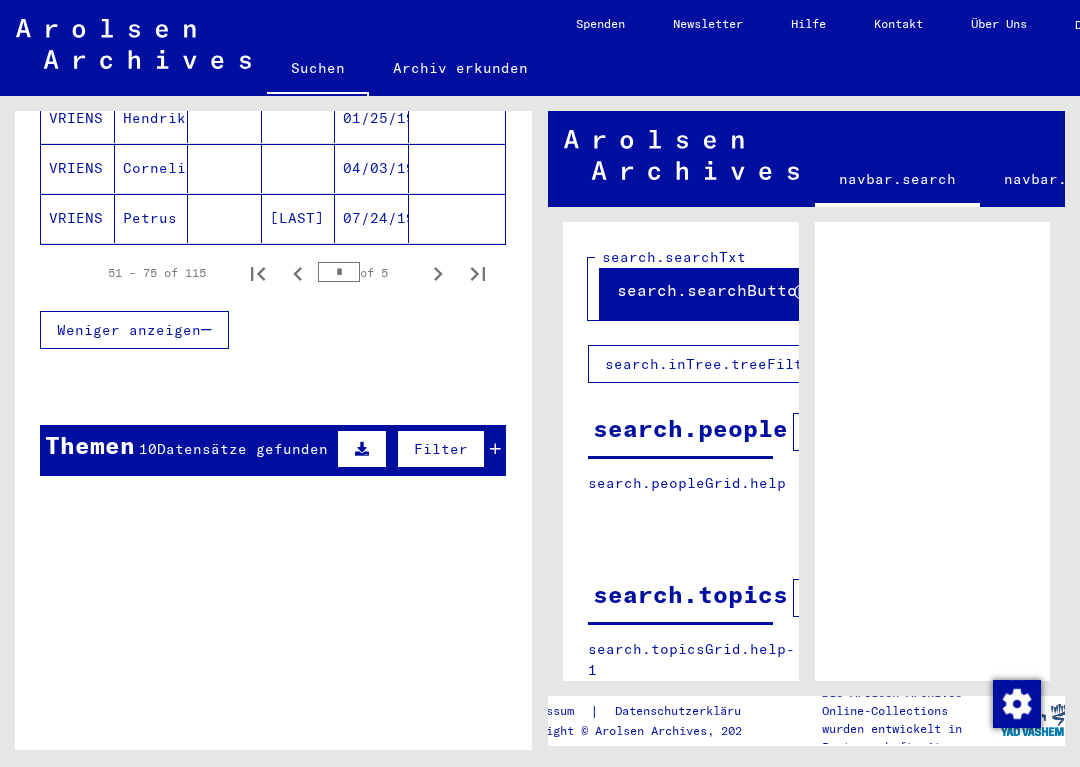 scroll, scrollTop: 1436, scrollLeft: 0, axis: vertical 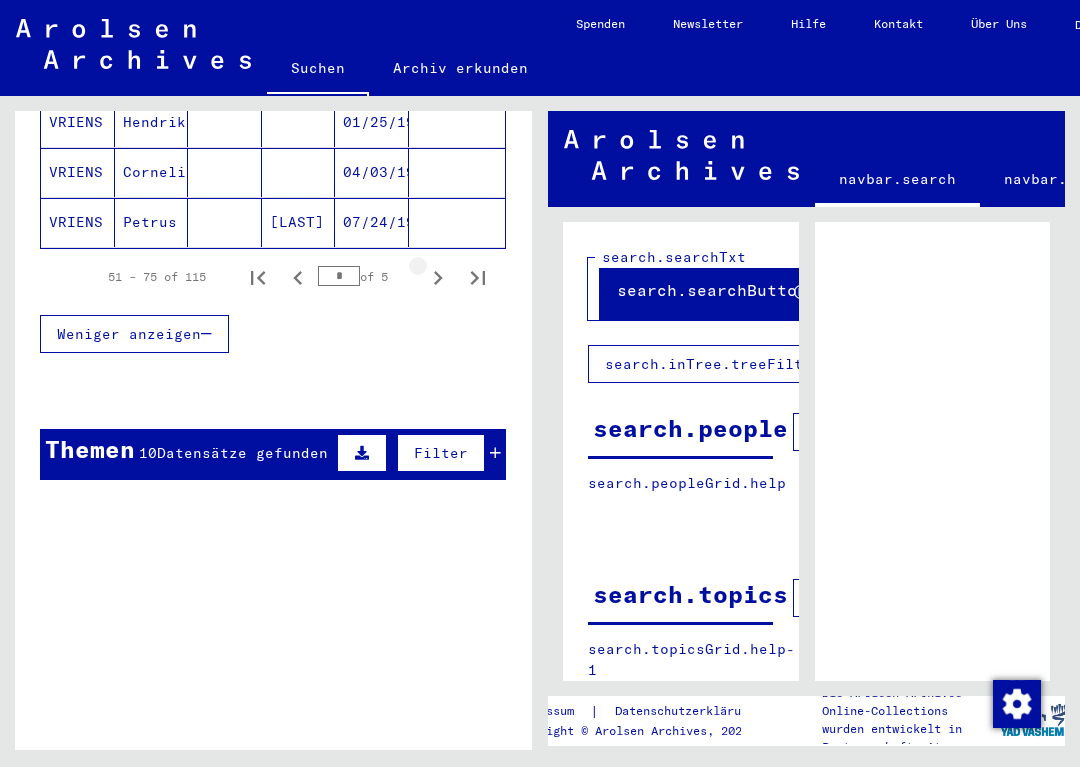 click 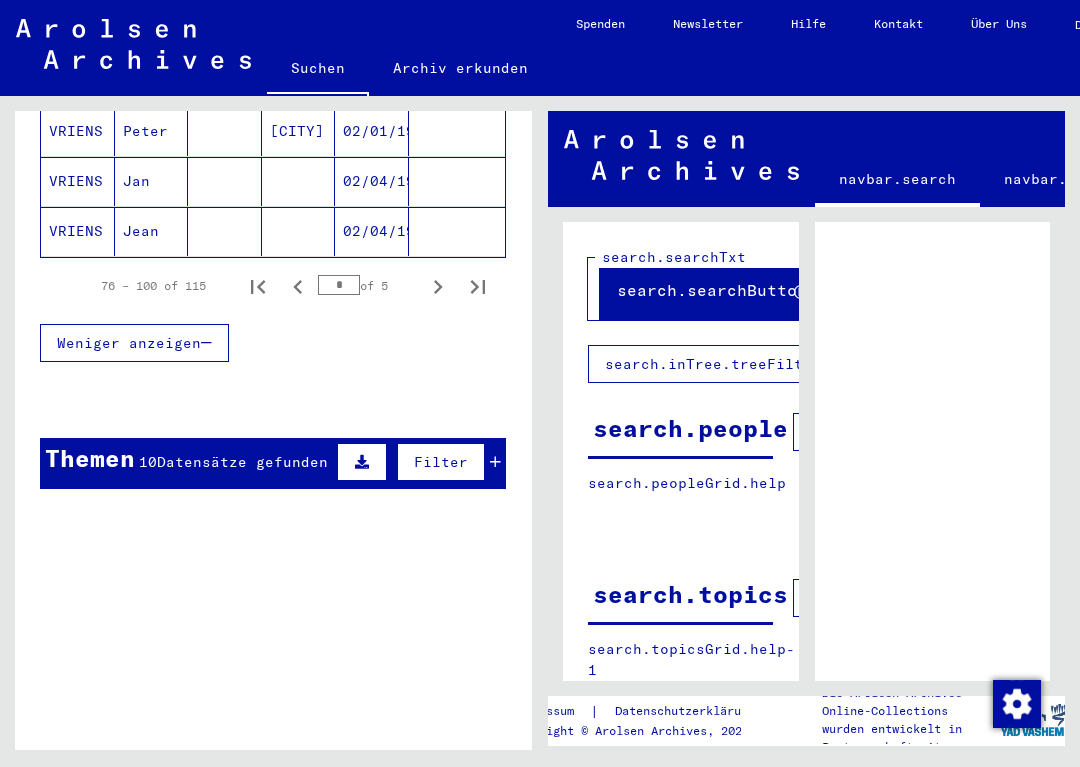 scroll, scrollTop: 1422, scrollLeft: 0, axis: vertical 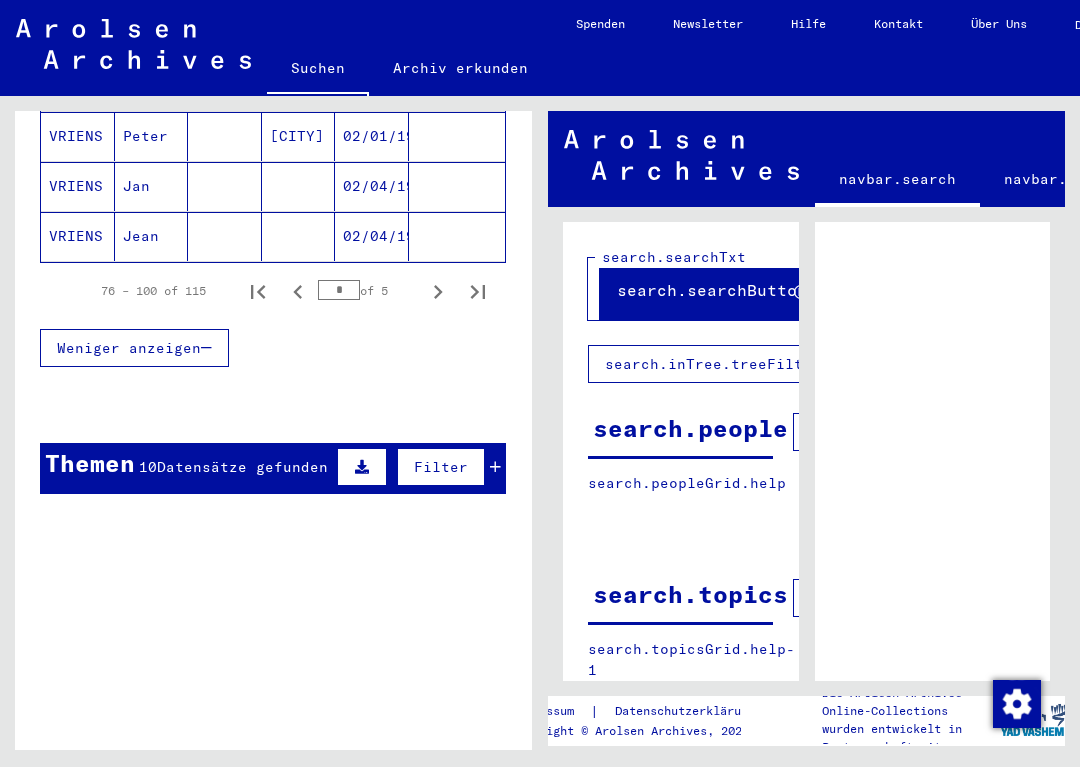 click at bounding box center [438, 291] 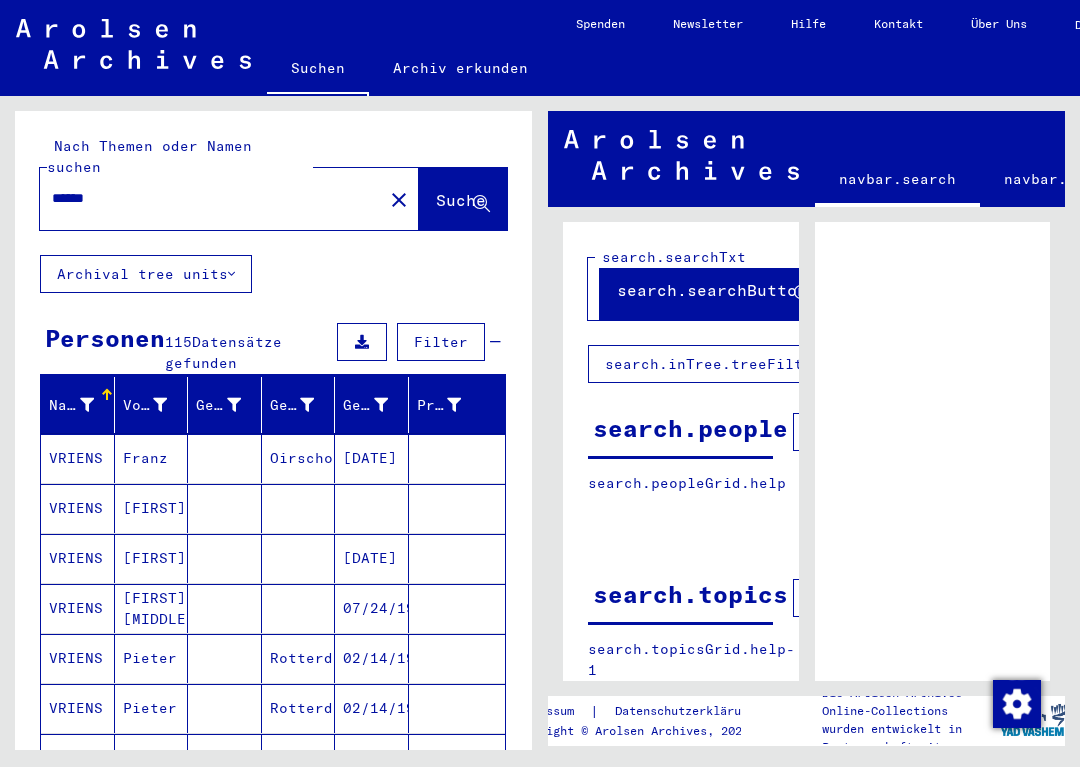 scroll, scrollTop: 0, scrollLeft: 0, axis: both 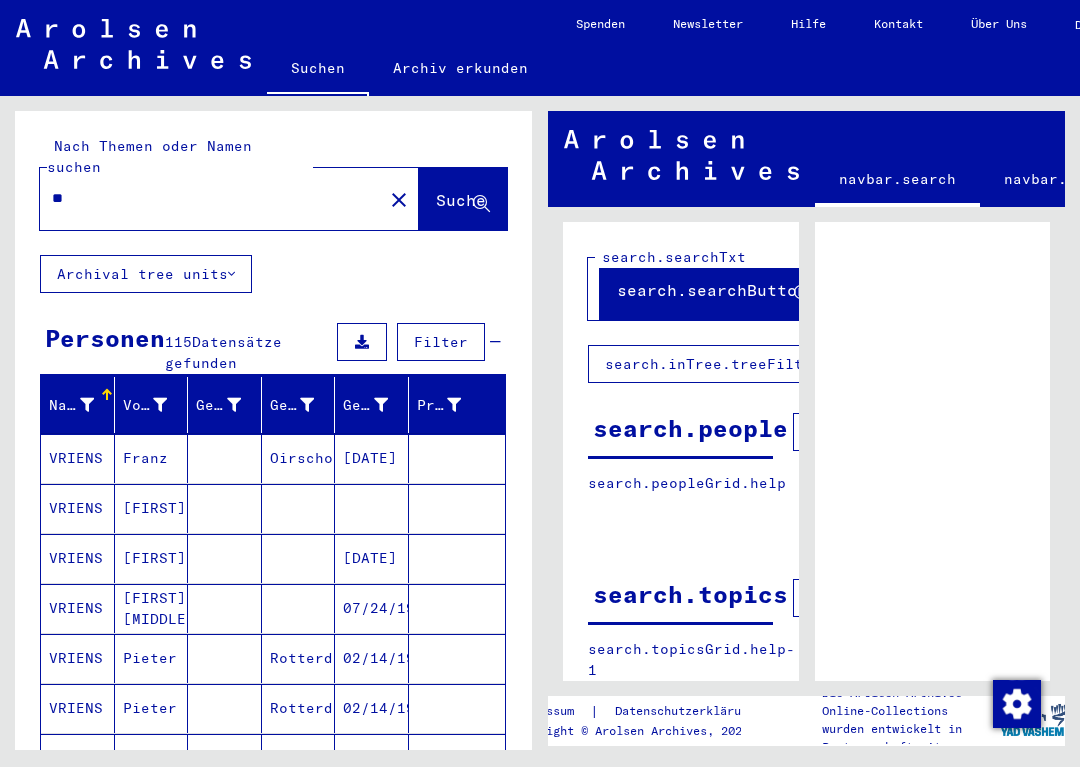 type on "*" 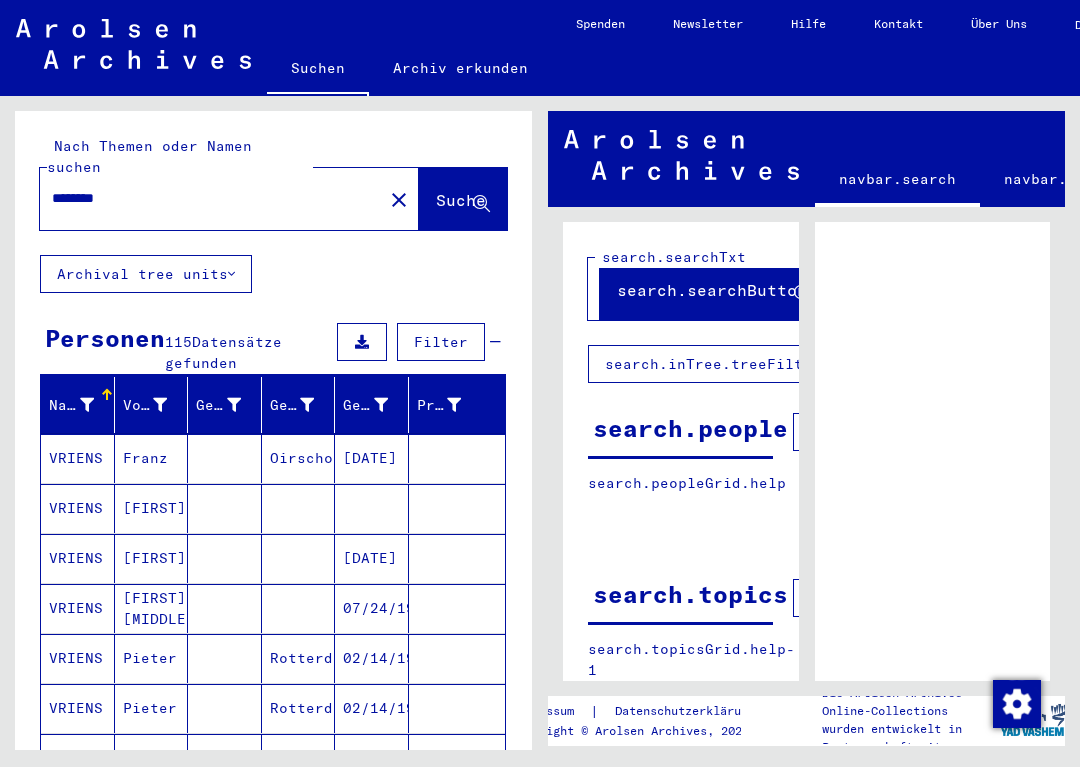 type on "********" 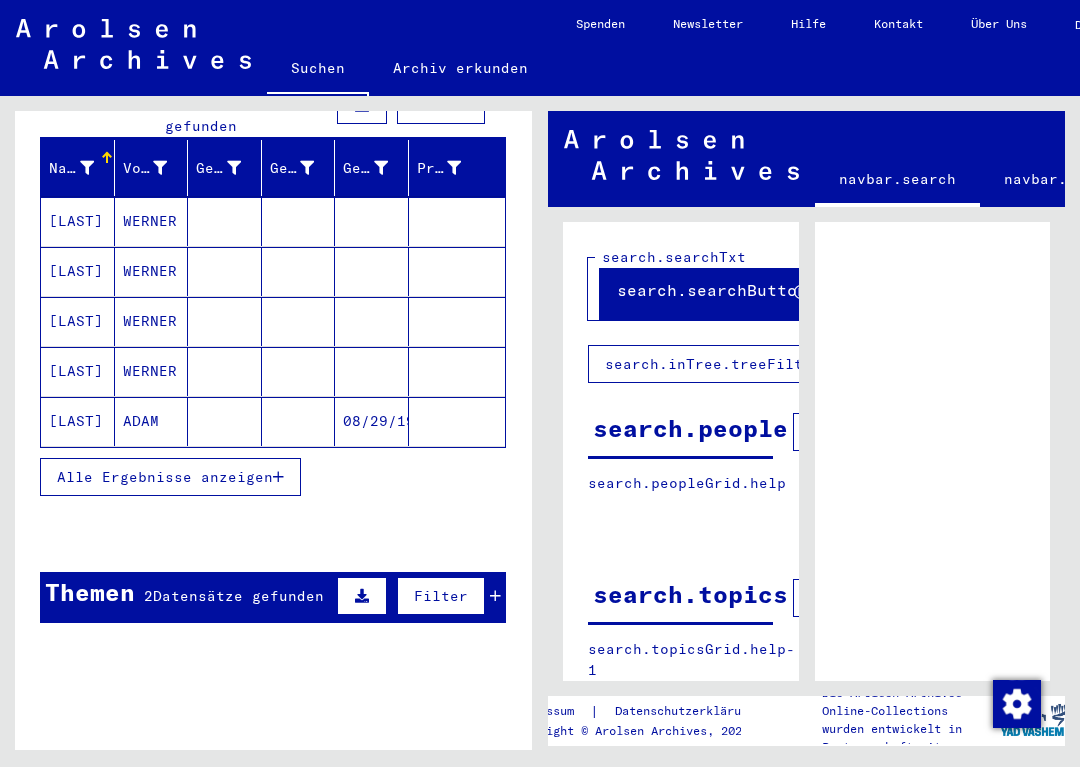scroll, scrollTop: 237, scrollLeft: 0, axis: vertical 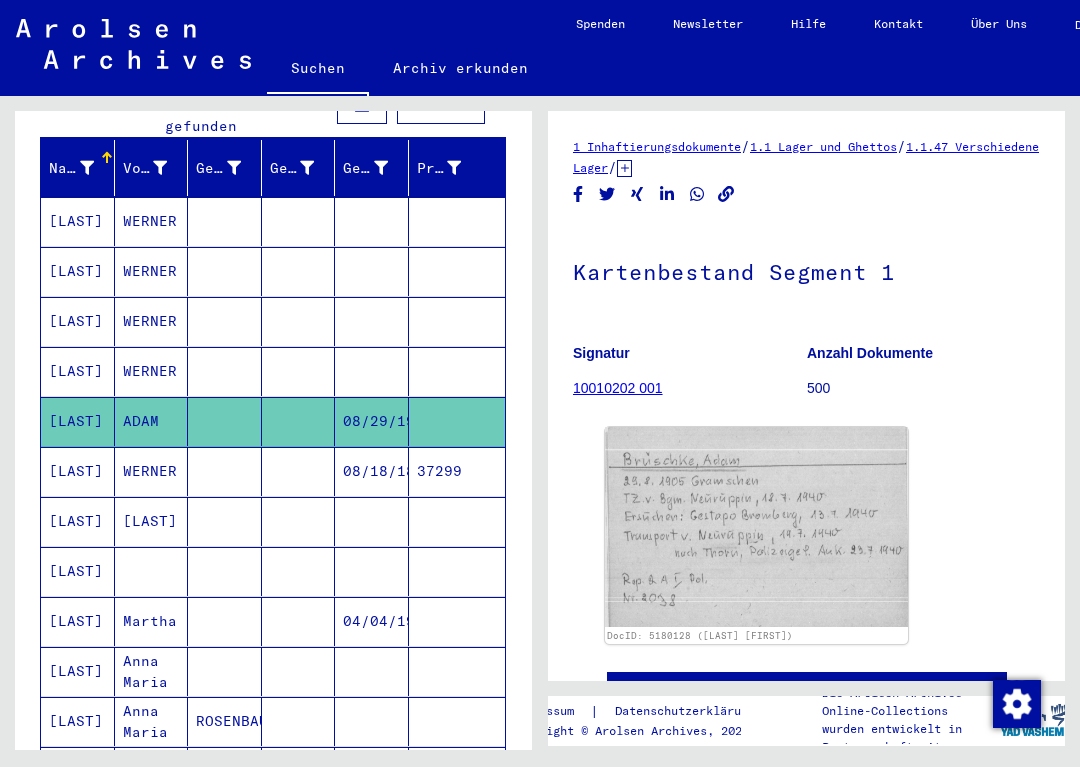 click on "[LAST]" at bounding box center (78, 271) 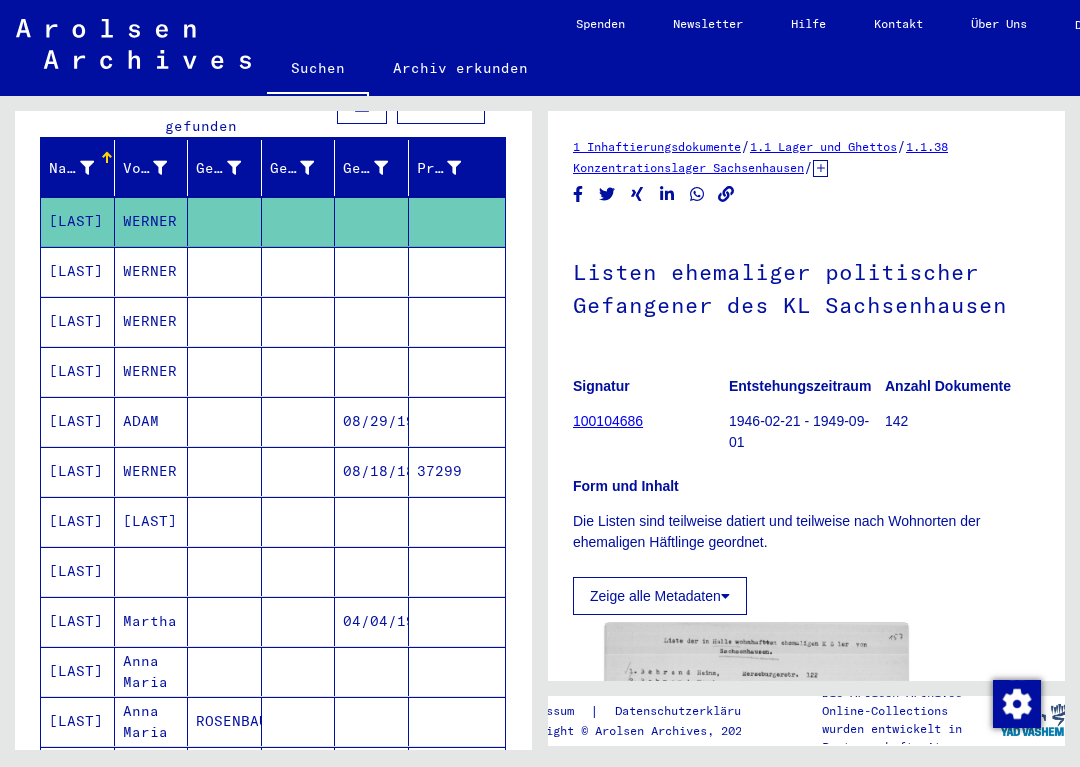 scroll, scrollTop: 0, scrollLeft: 0, axis: both 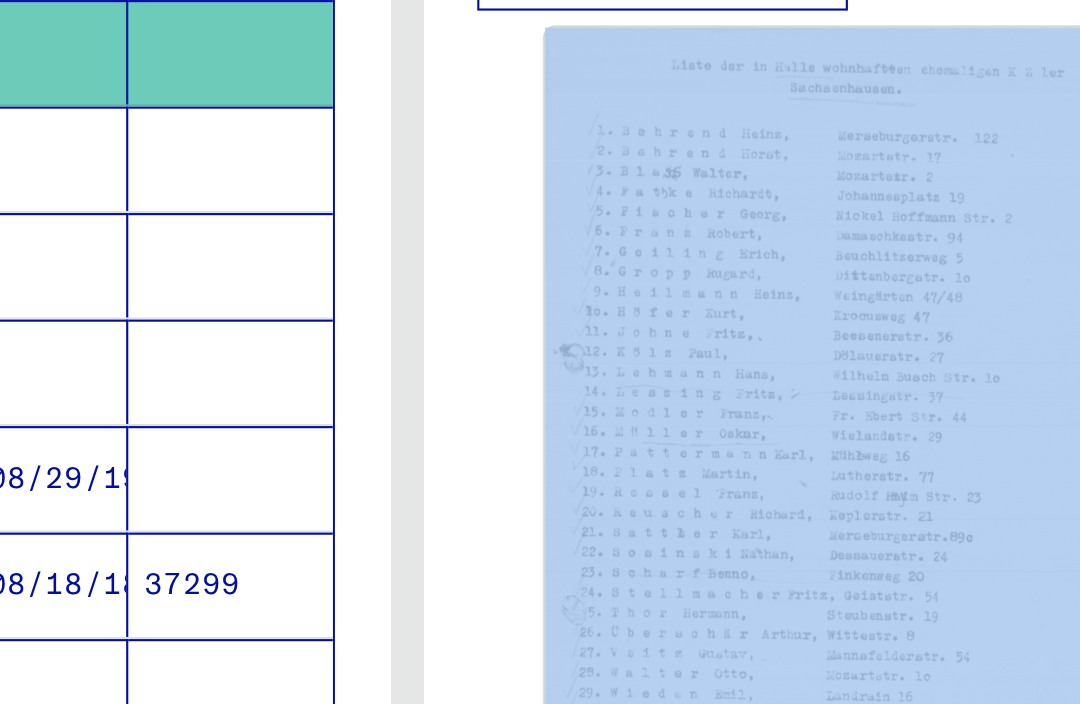 click on "Kaartgegevens Kaartgegevens ©2025 GeoBasis-DE/BKG (©2009), Google Kaartgegevens ©2025 GeoBasis-DE/BKG (©2009), Google 5 km  Klik om te schakelen tussen metrische en Britse eenheden Voorwaarden" 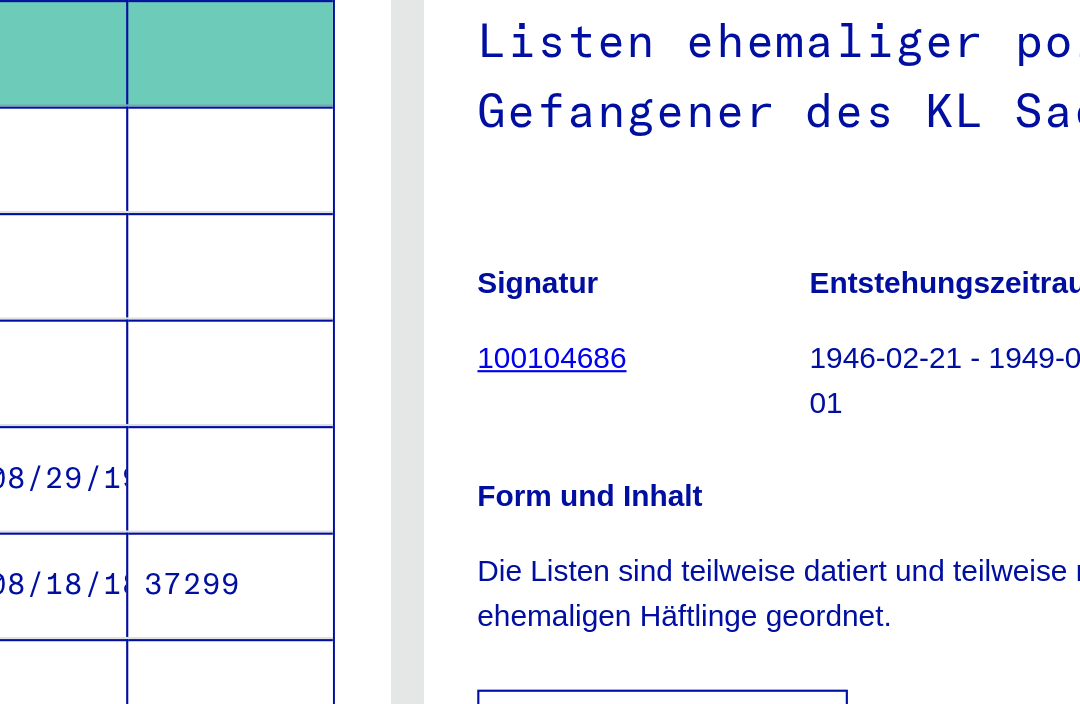 scroll, scrollTop: 87, scrollLeft: 0, axis: vertical 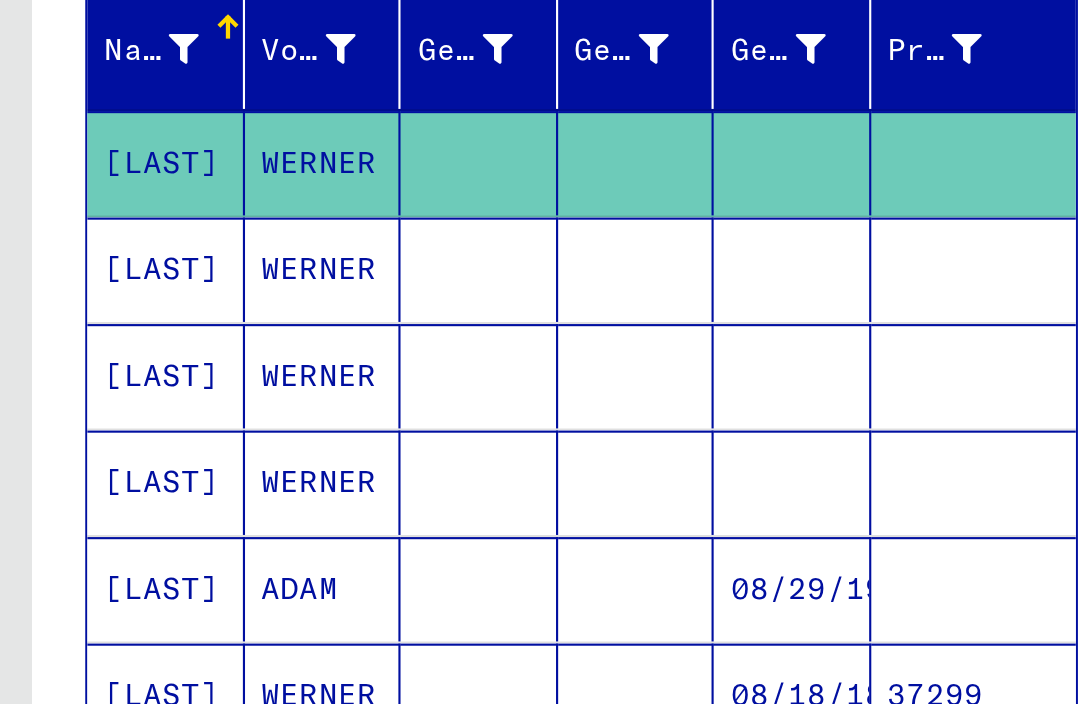 click on "[LAST]" at bounding box center (78, 336) 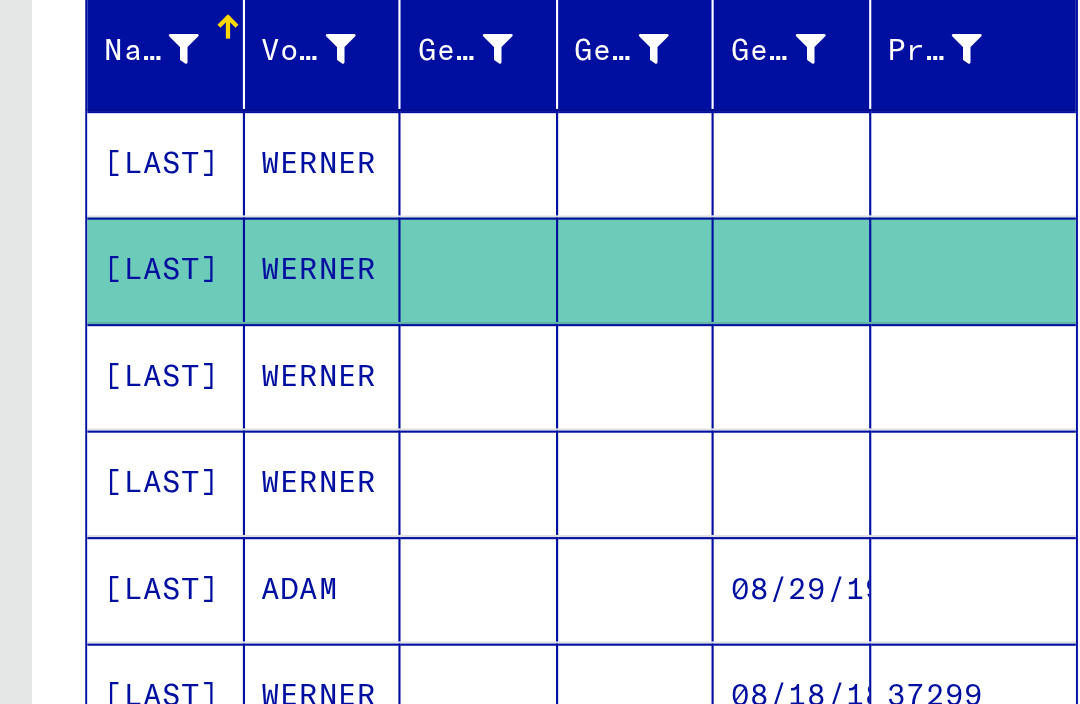 scroll, scrollTop: 0, scrollLeft: 0, axis: both 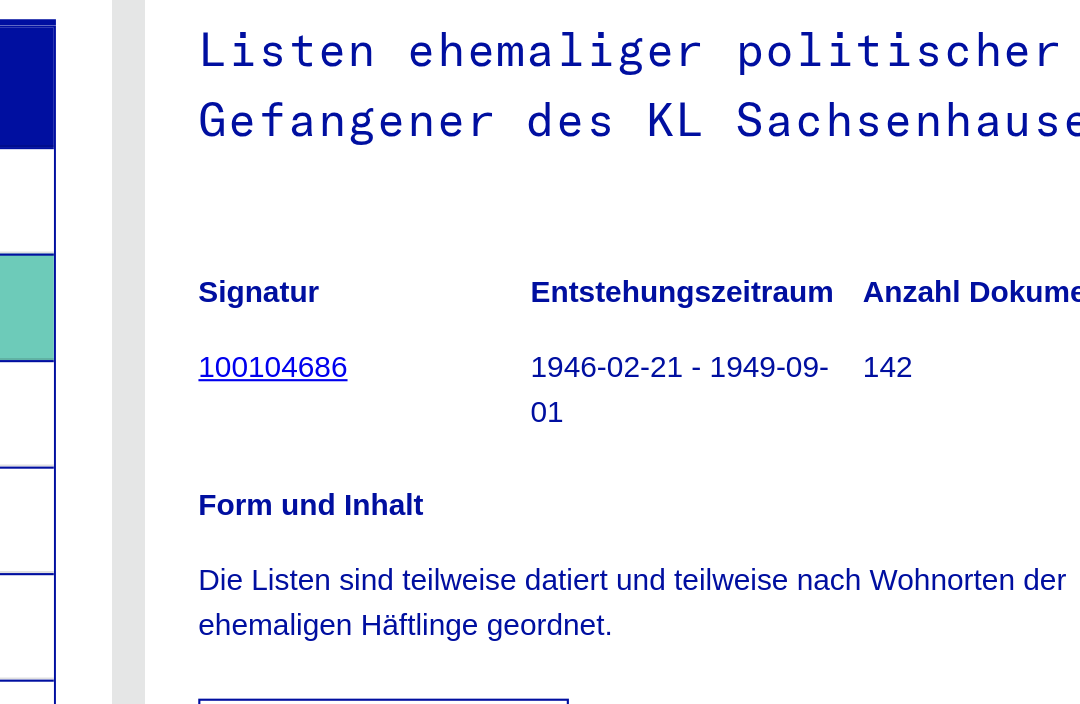 click at bounding box center (457, 403) 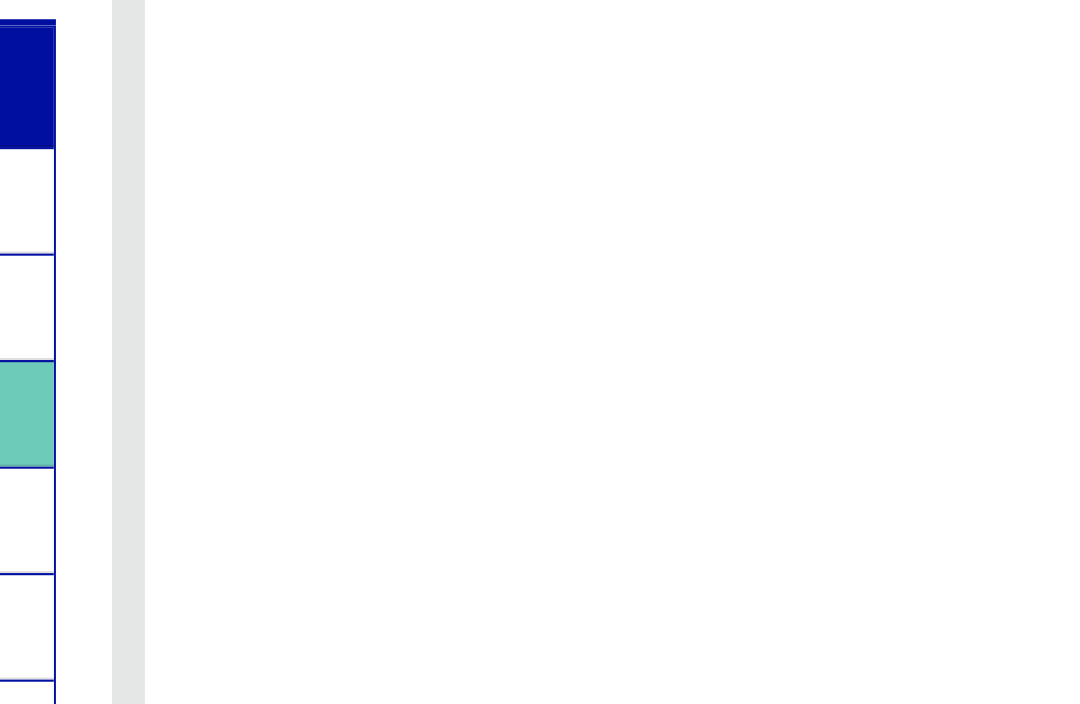 scroll, scrollTop: 0, scrollLeft: 0, axis: both 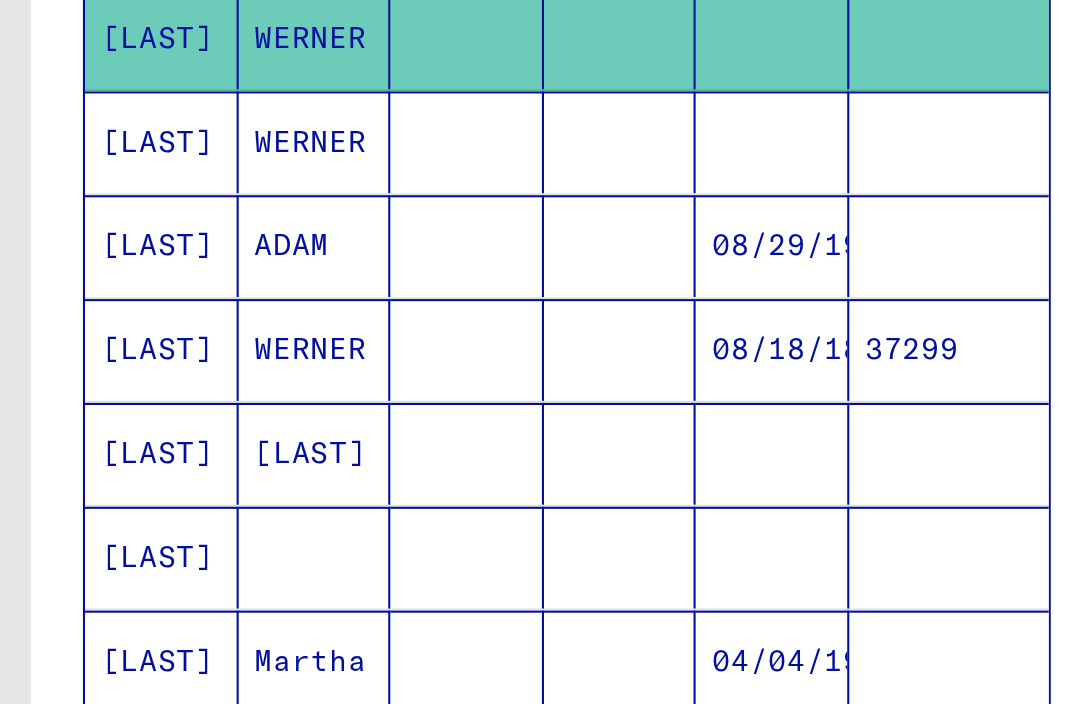 click on "[LAST]" at bounding box center (152, 603) 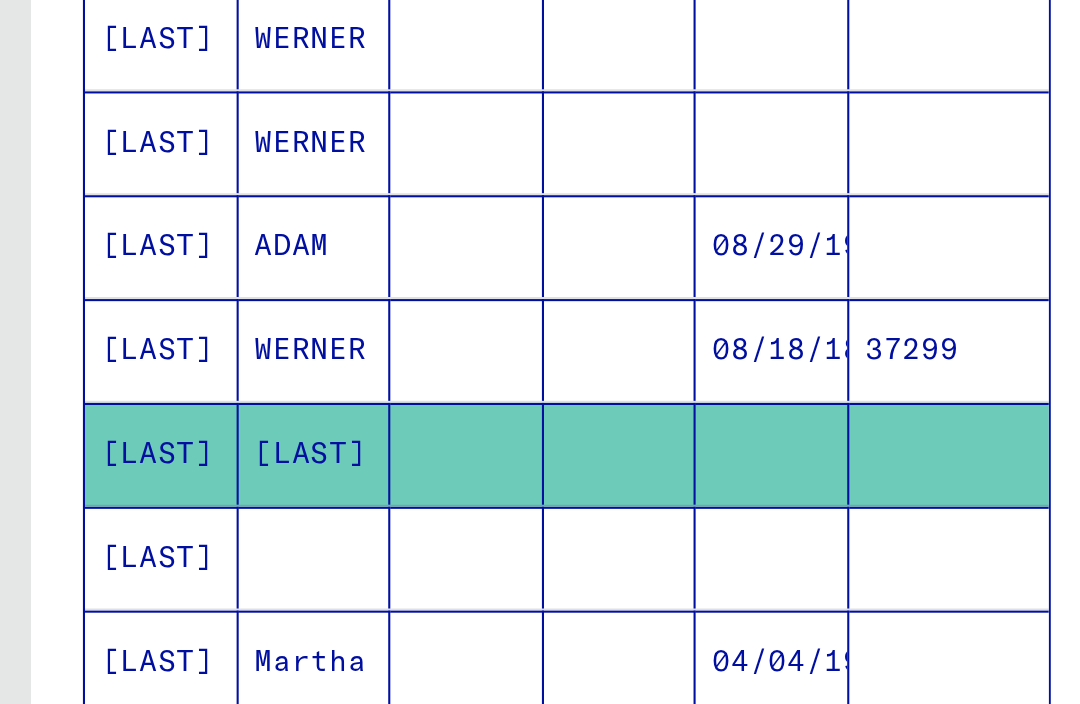 scroll, scrollTop: 0, scrollLeft: 0, axis: both 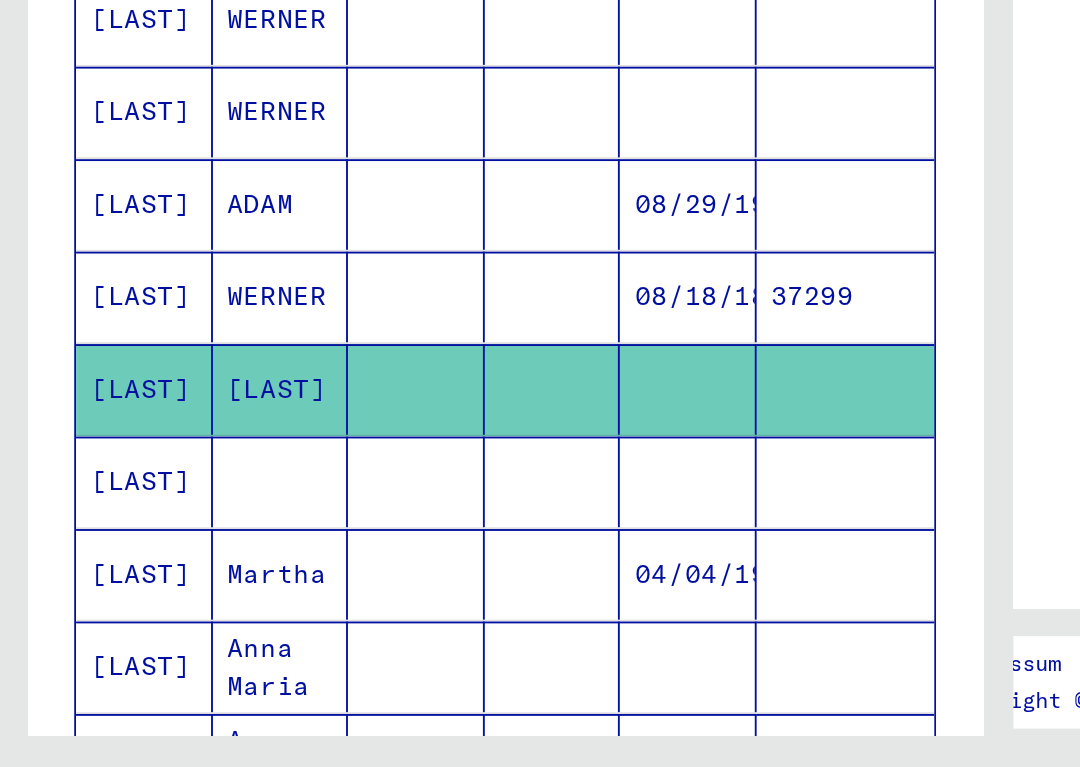 click on "[LAST]" at bounding box center [78, 662] 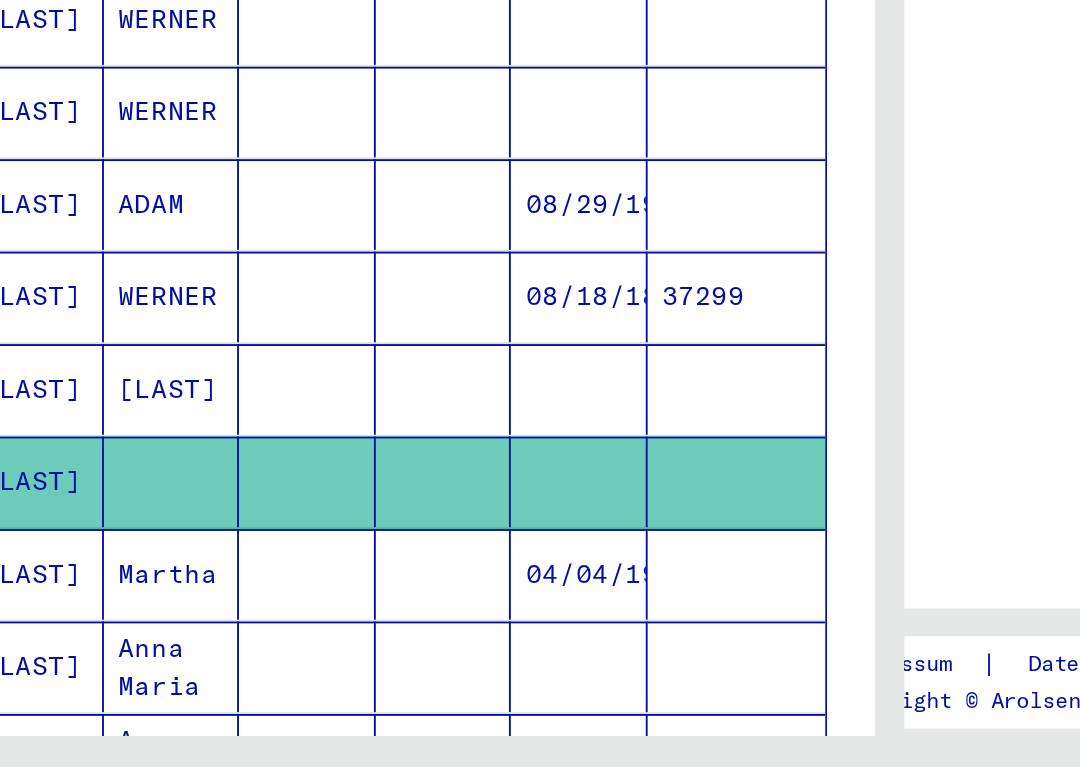 scroll, scrollTop: 0, scrollLeft: 68, axis: horizontal 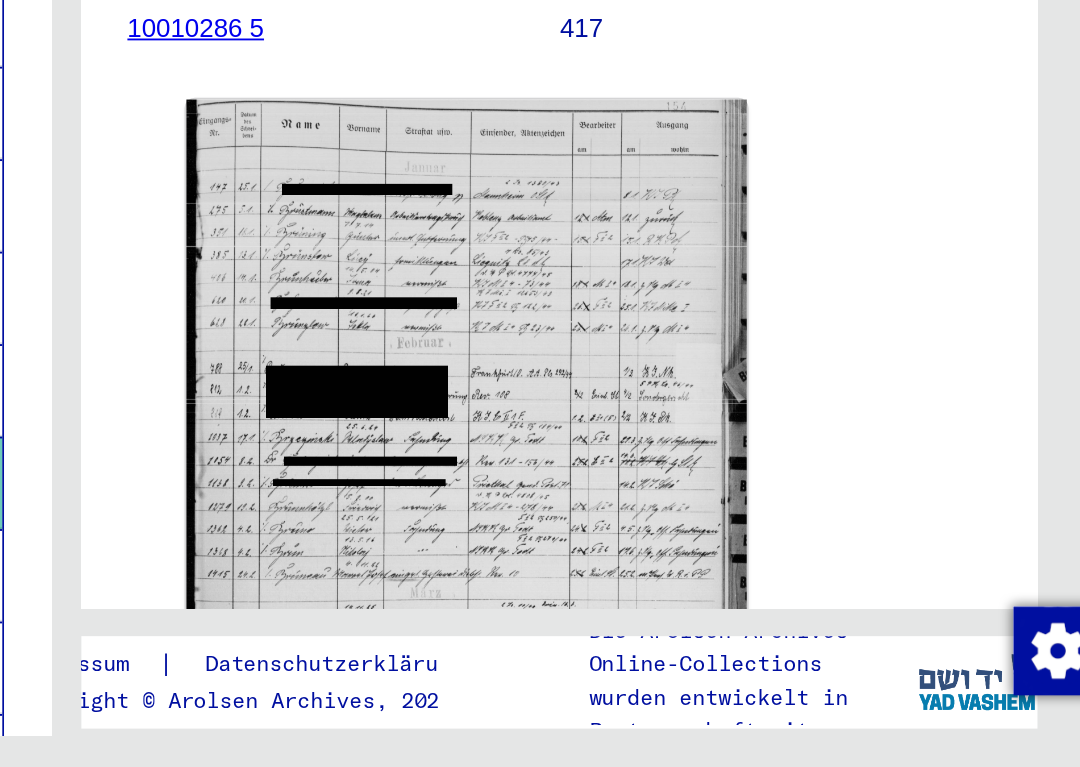 click on "DocID: 12101468 See comments created before January 2022" 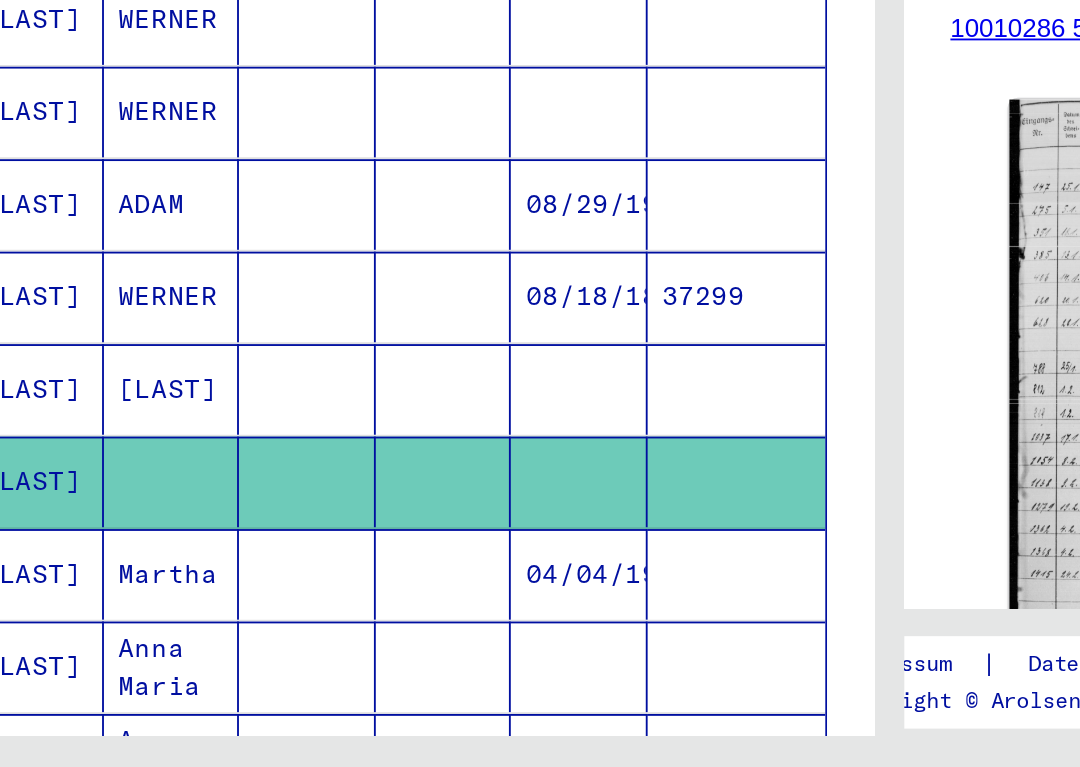 click 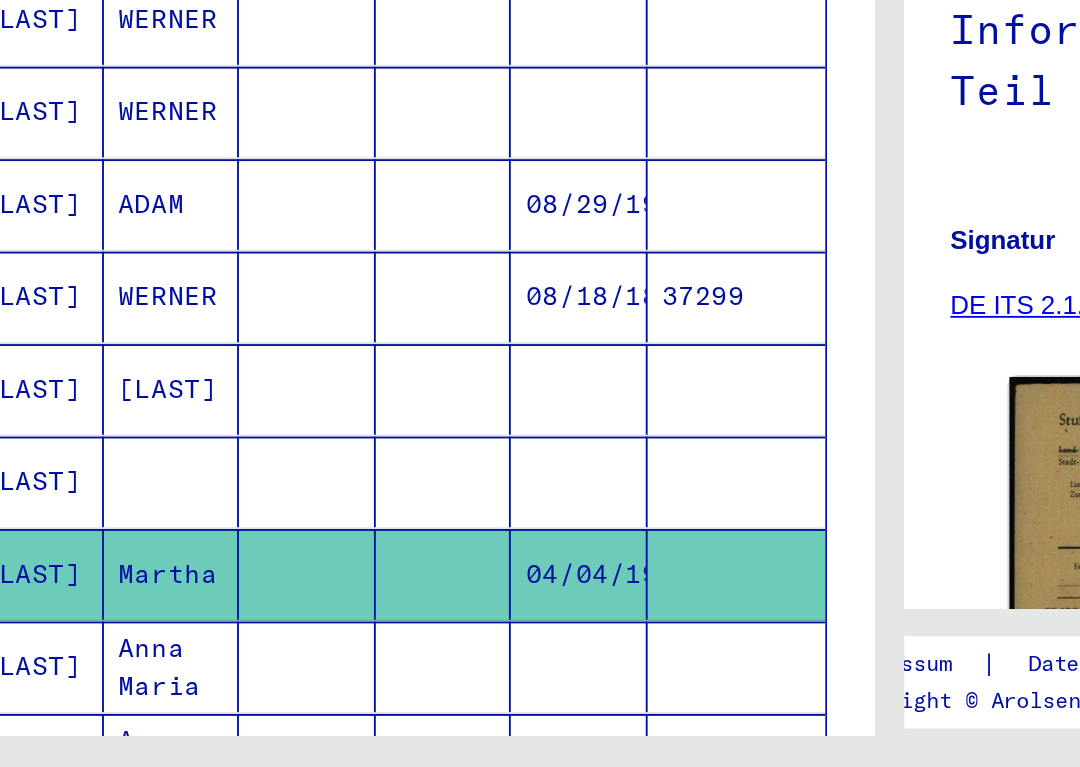 scroll, scrollTop: 0, scrollLeft: 0, axis: both 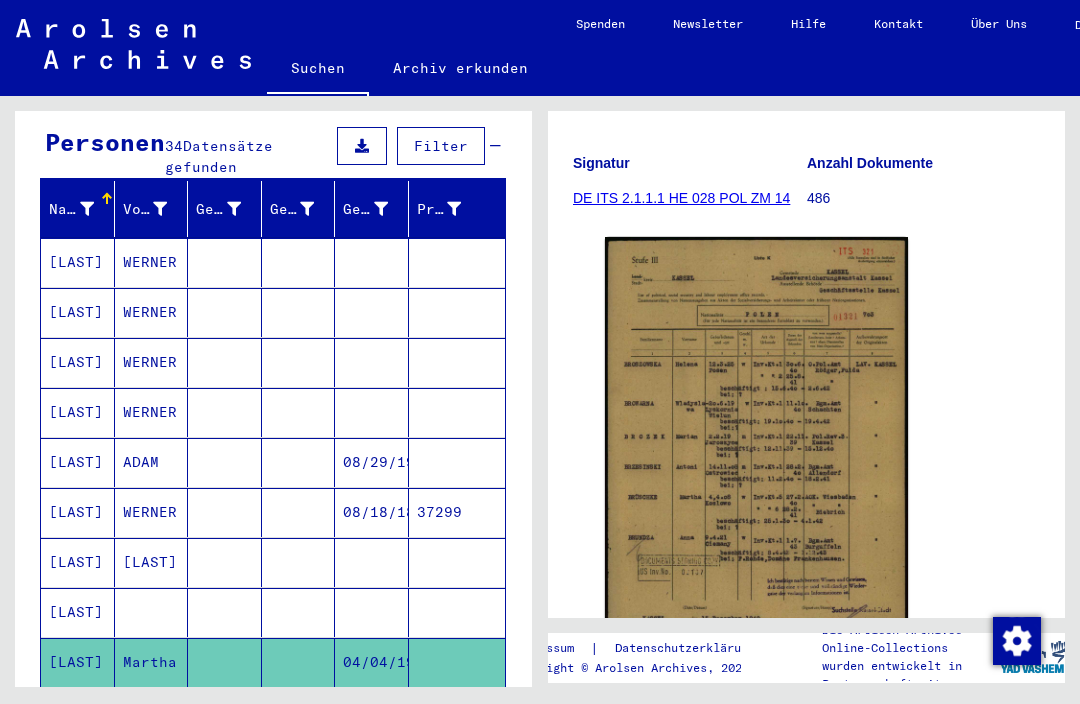 click on "[LAST]" at bounding box center [78, 762] 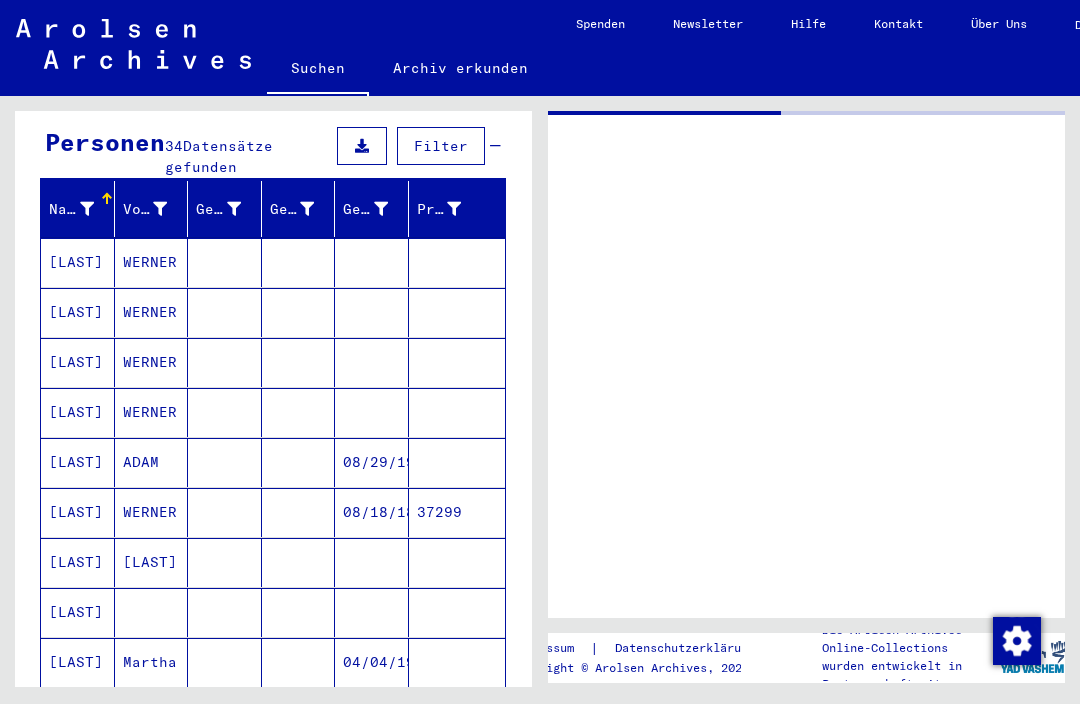 scroll, scrollTop: 0, scrollLeft: 0, axis: both 